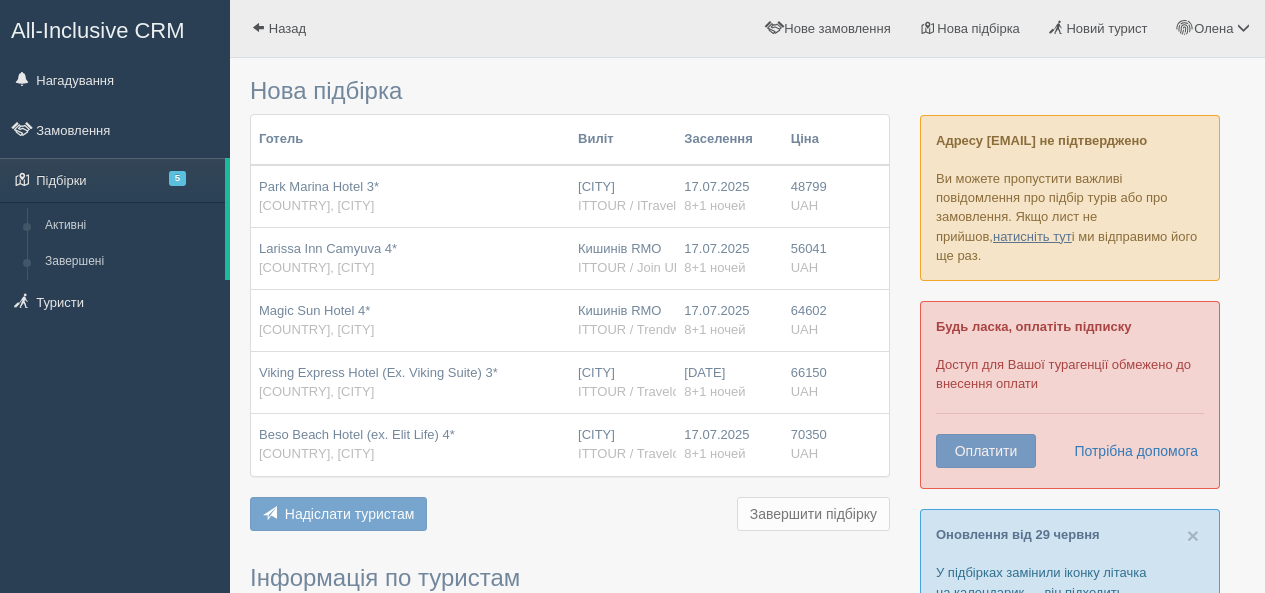 scroll, scrollTop: 0, scrollLeft: 0, axis: both 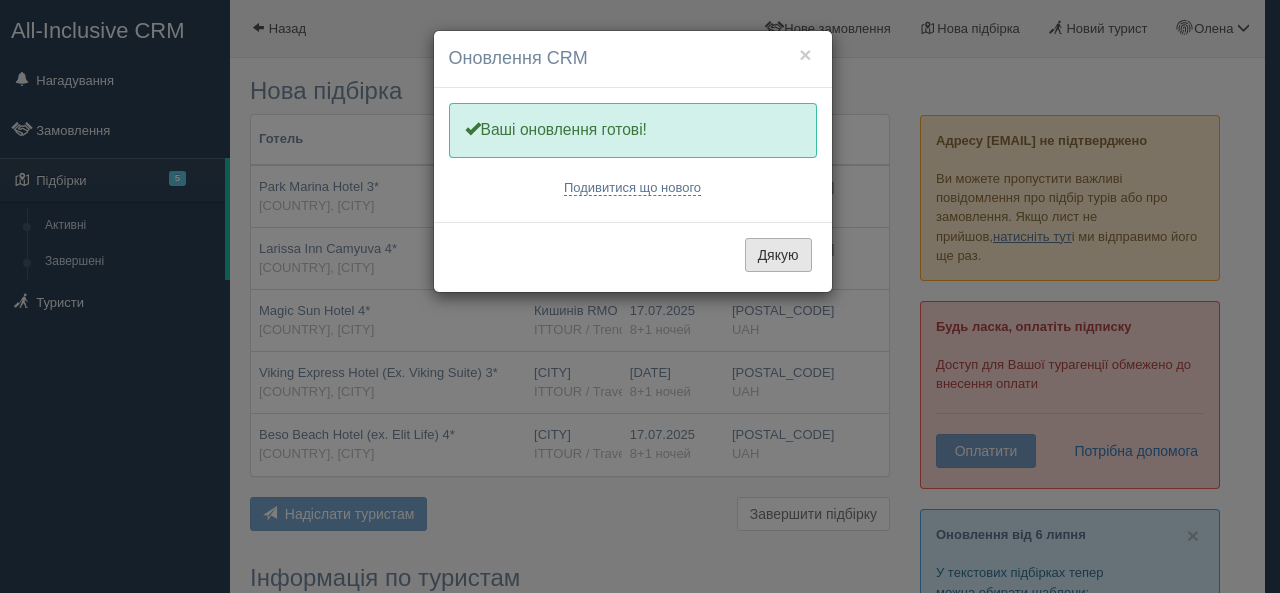 click on "Дякую" at bounding box center [778, 255] 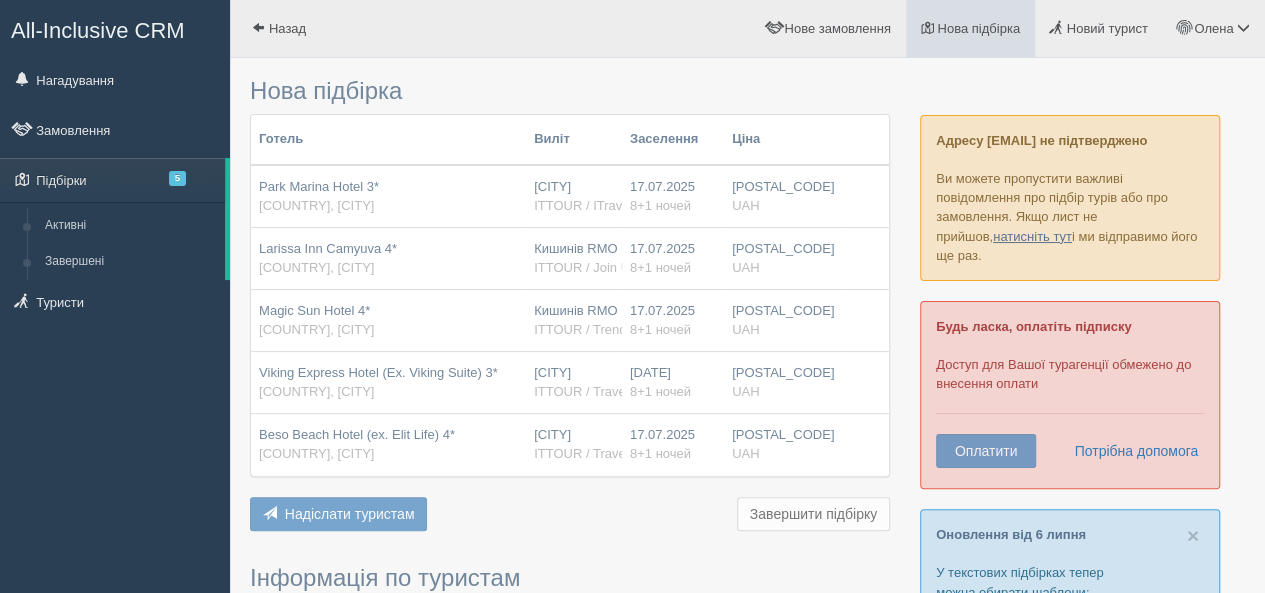 click on "Нова підбірка" at bounding box center (978, 28) 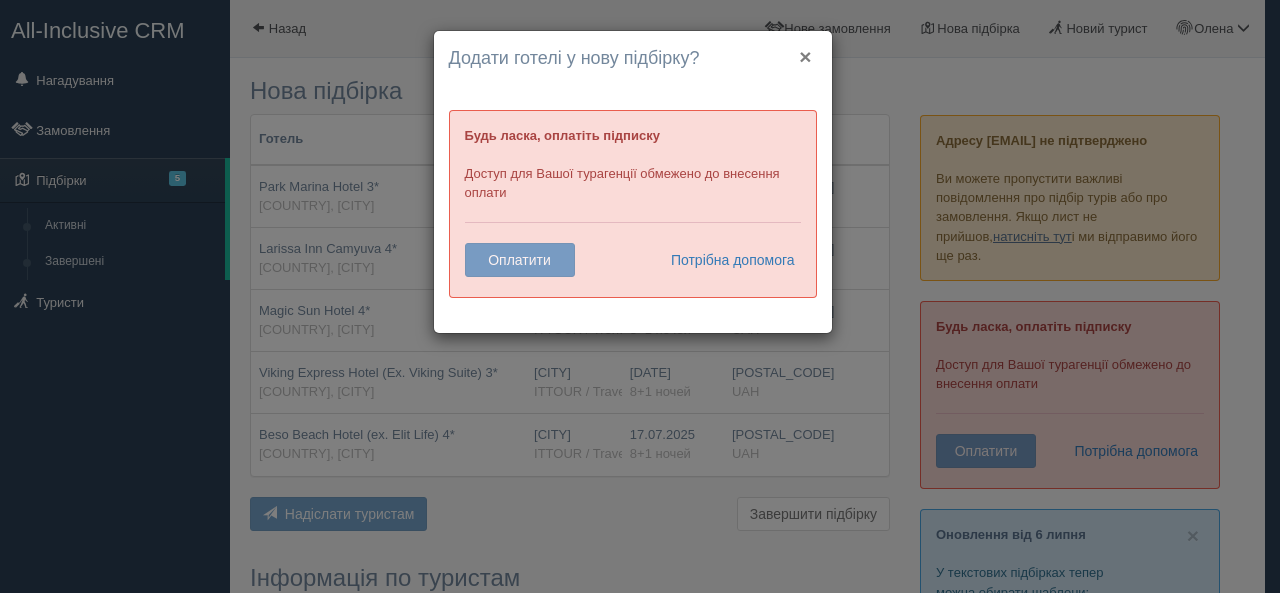 click on "×" at bounding box center (805, 56) 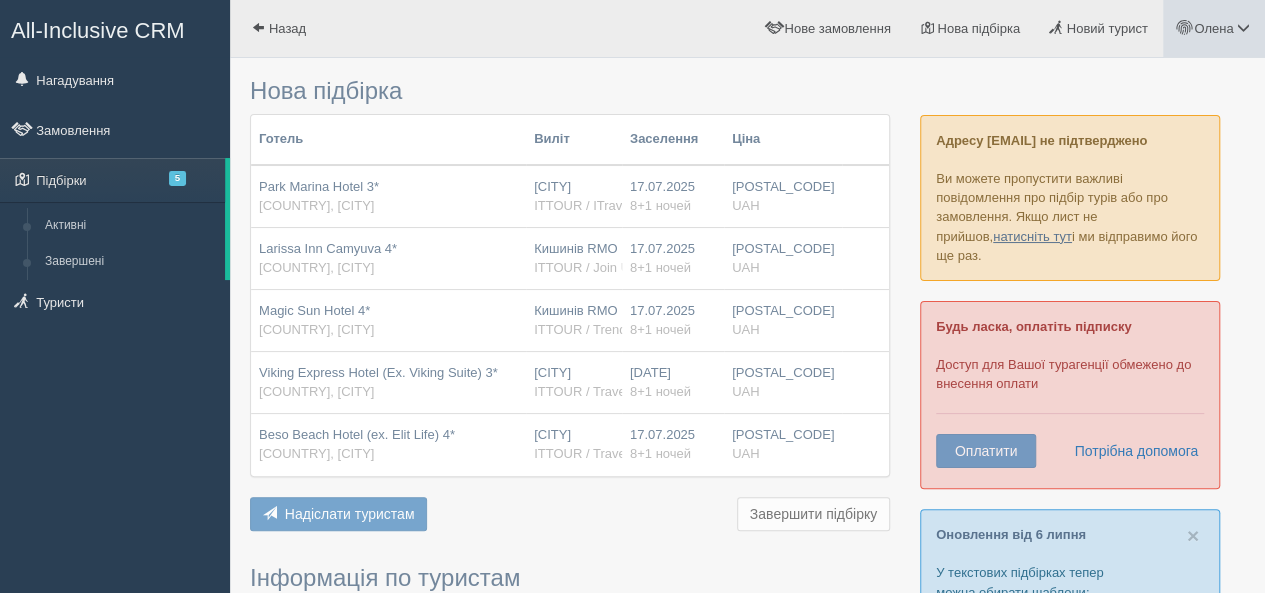 click on "Олена" at bounding box center [1213, 28] 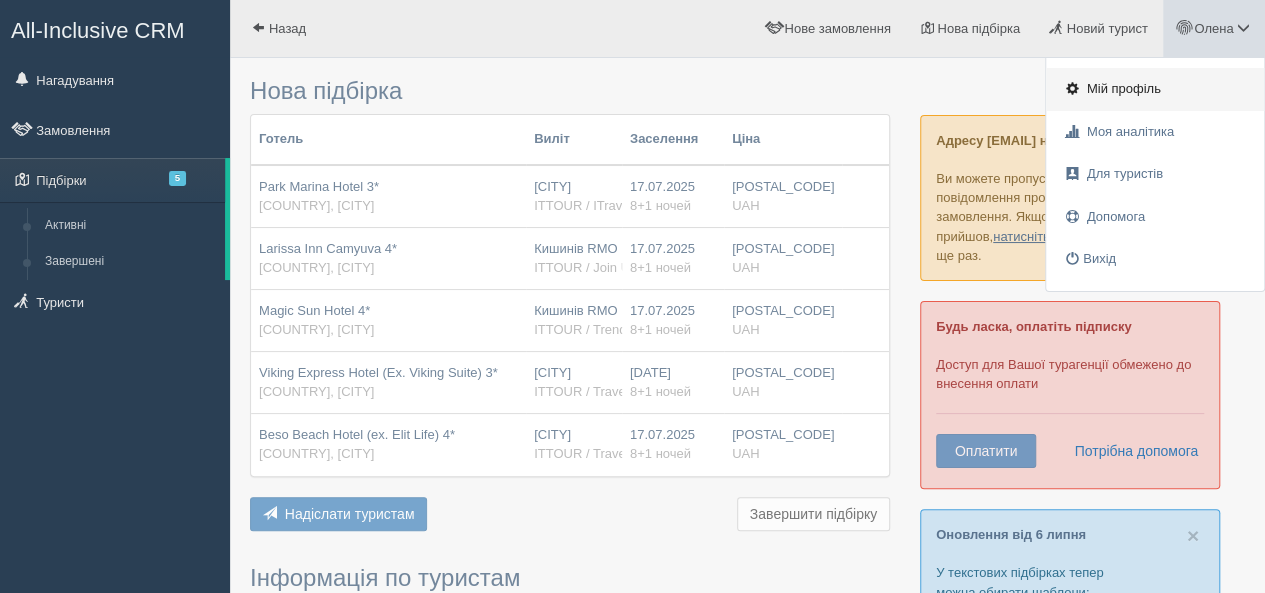 click on "Мій профіль" at bounding box center (1124, 88) 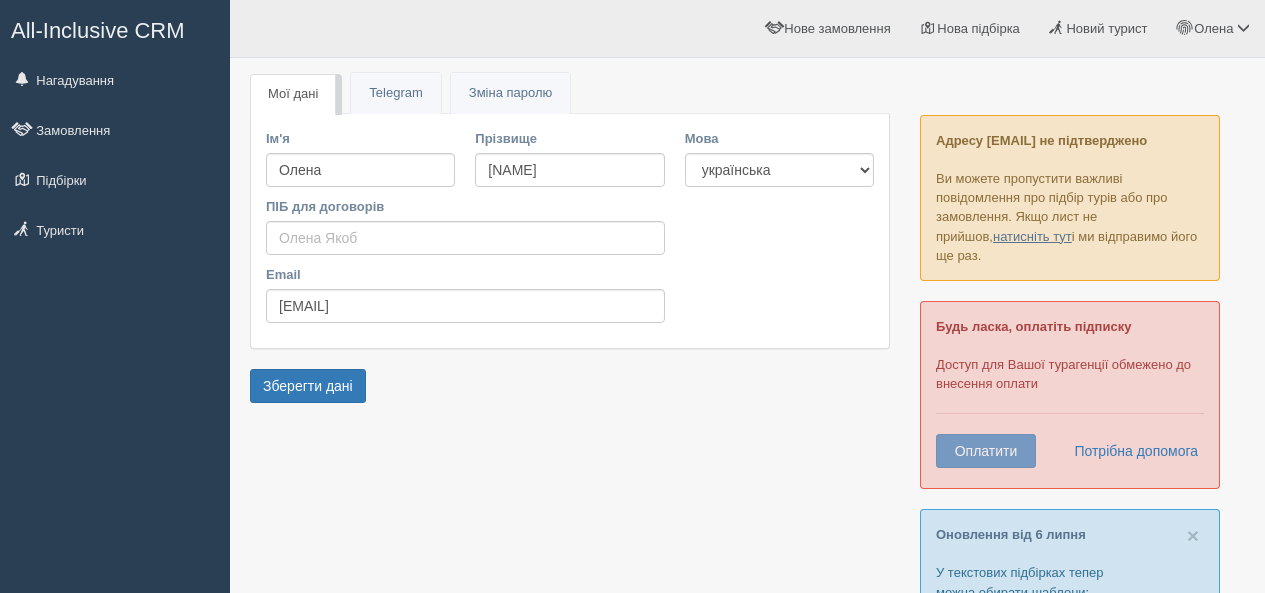 scroll, scrollTop: 0, scrollLeft: 0, axis: both 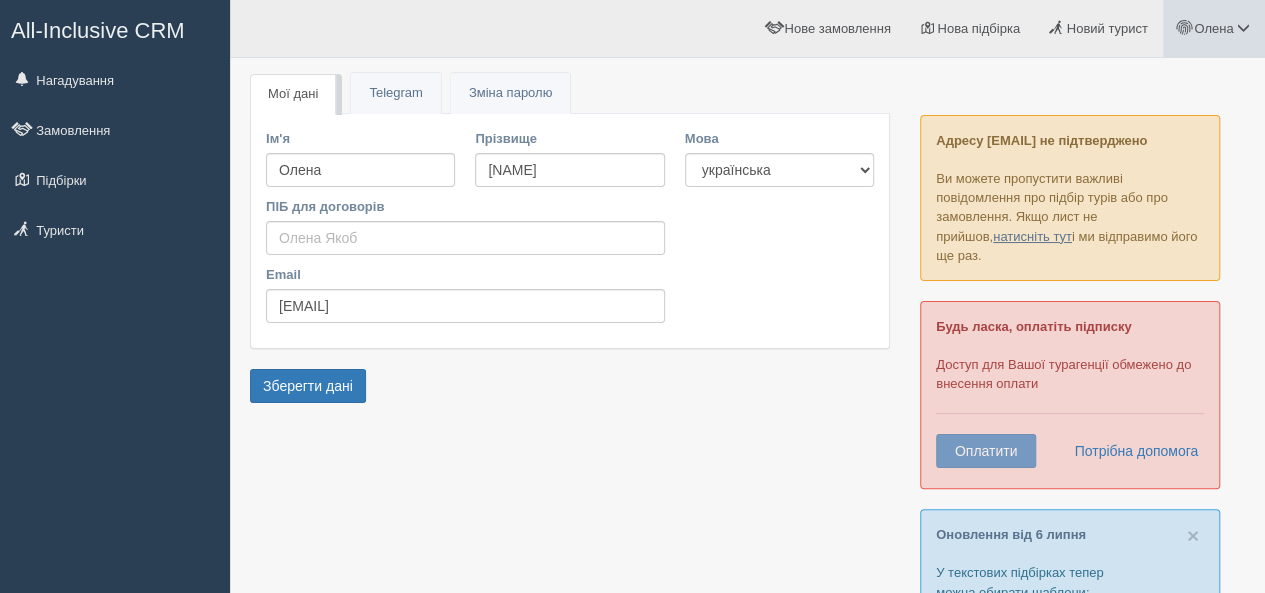 click on "Олена" at bounding box center [1213, 28] 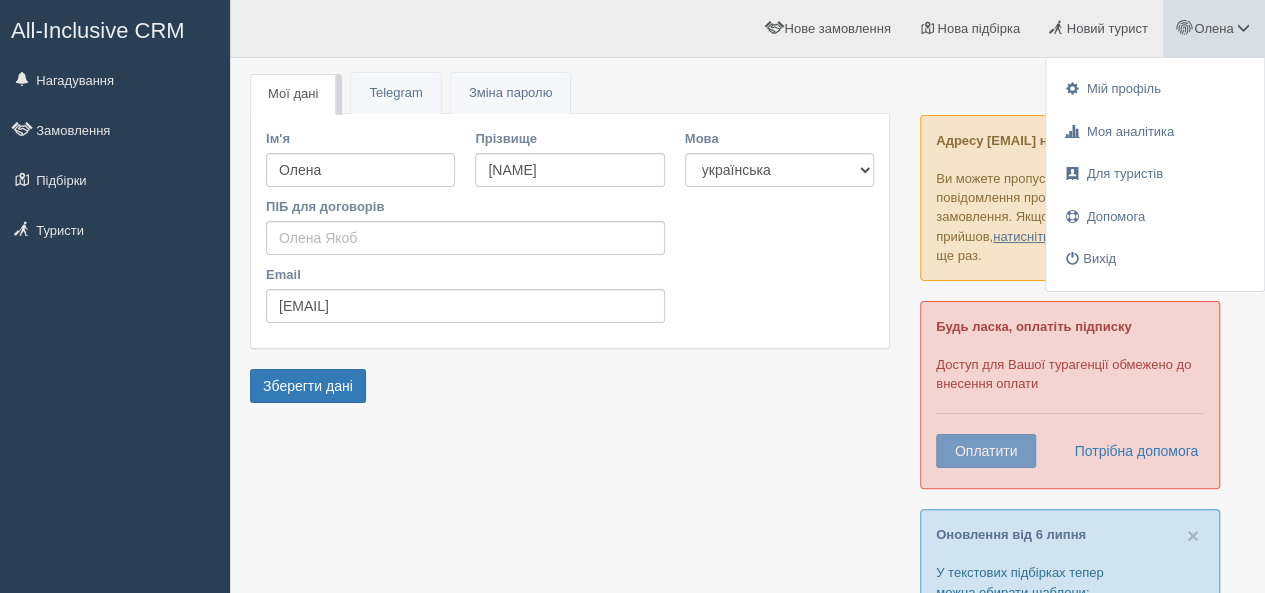 drag, startPoint x: 690, startPoint y: 416, endPoint x: 681, endPoint y: 402, distance: 16.643316 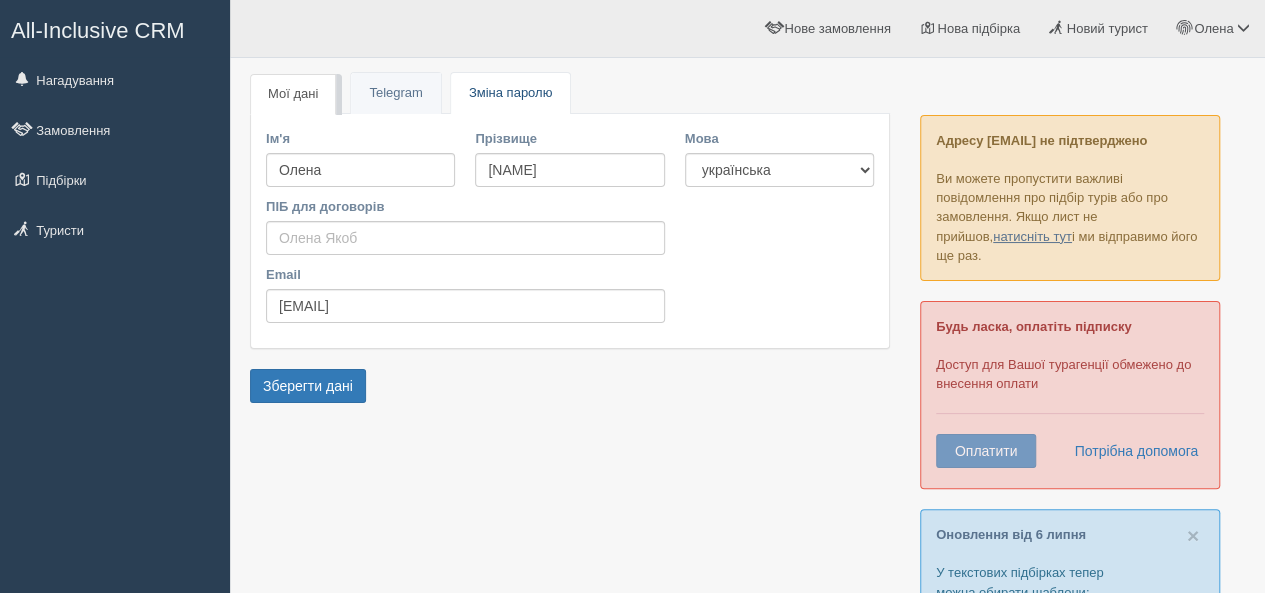 click on "Зміна паролю" at bounding box center [510, 92] 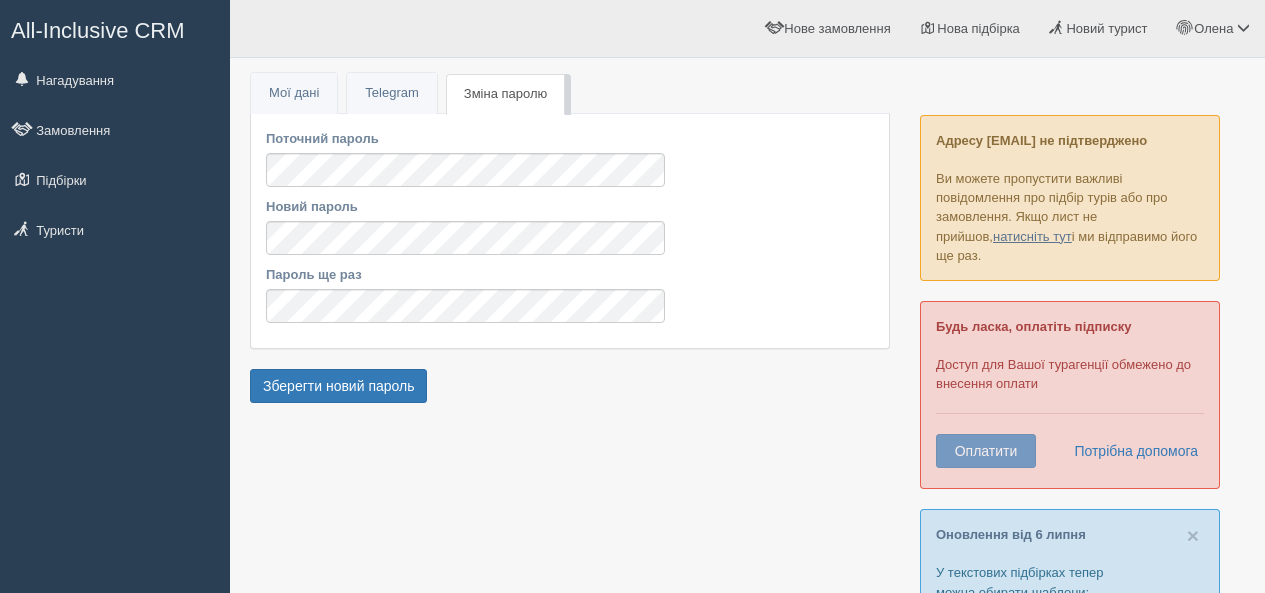 scroll, scrollTop: 0, scrollLeft: 0, axis: both 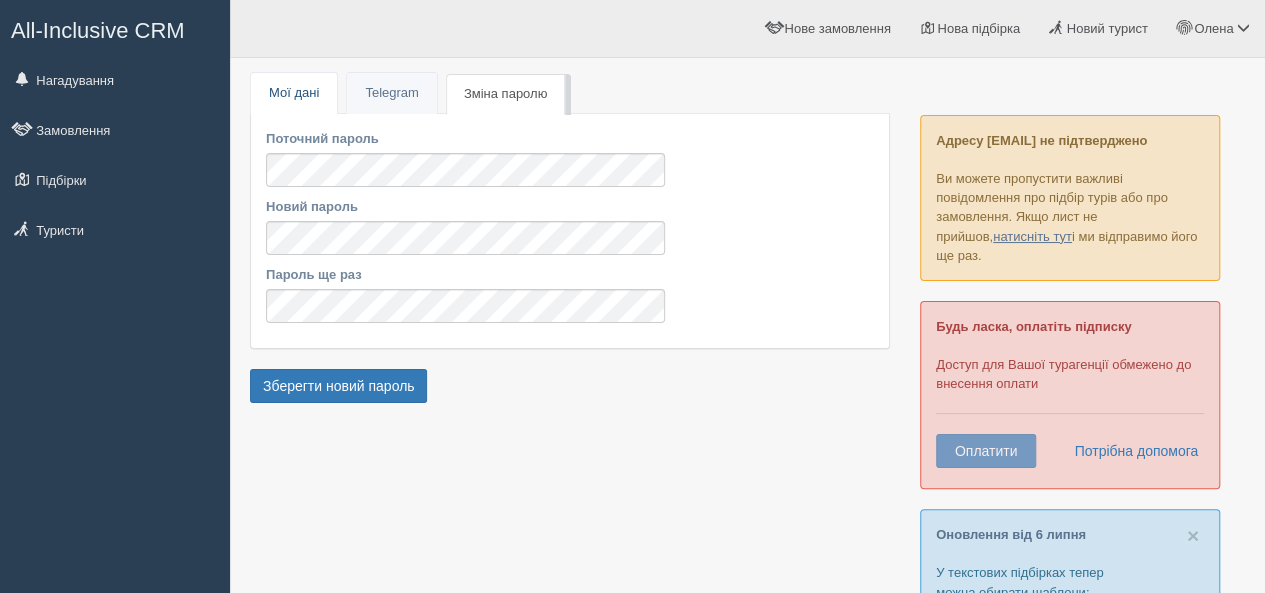 click on "Мої дані" at bounding box center (294, 93) 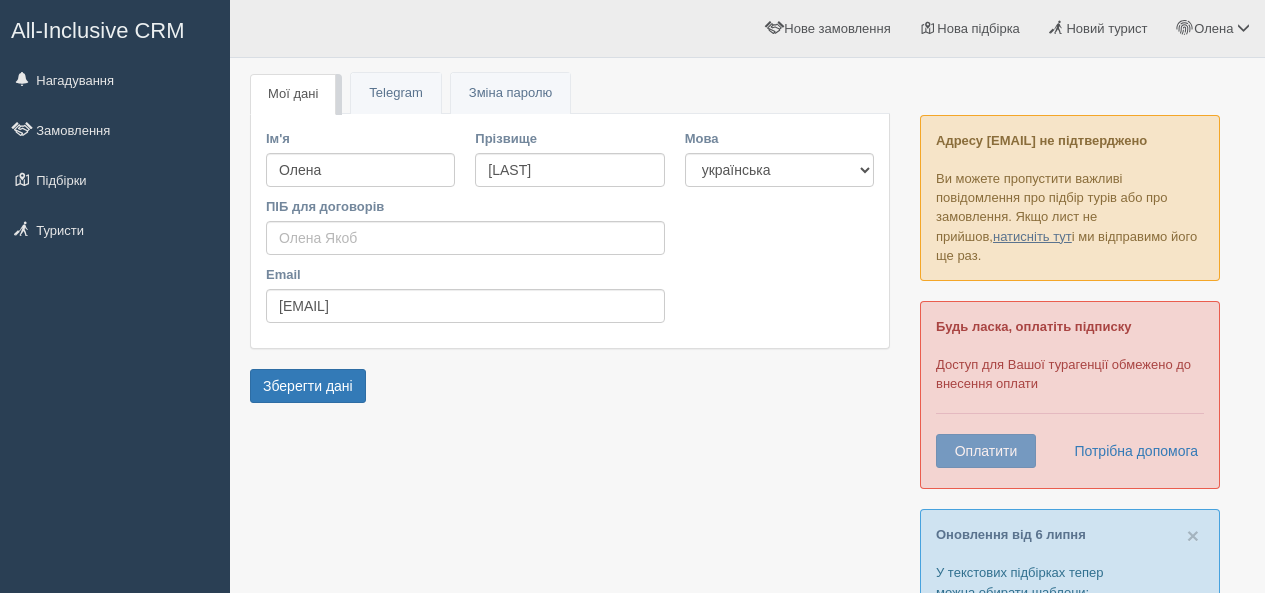 scroll, scrollTop: 0, scrollLeft: 0, axis: both 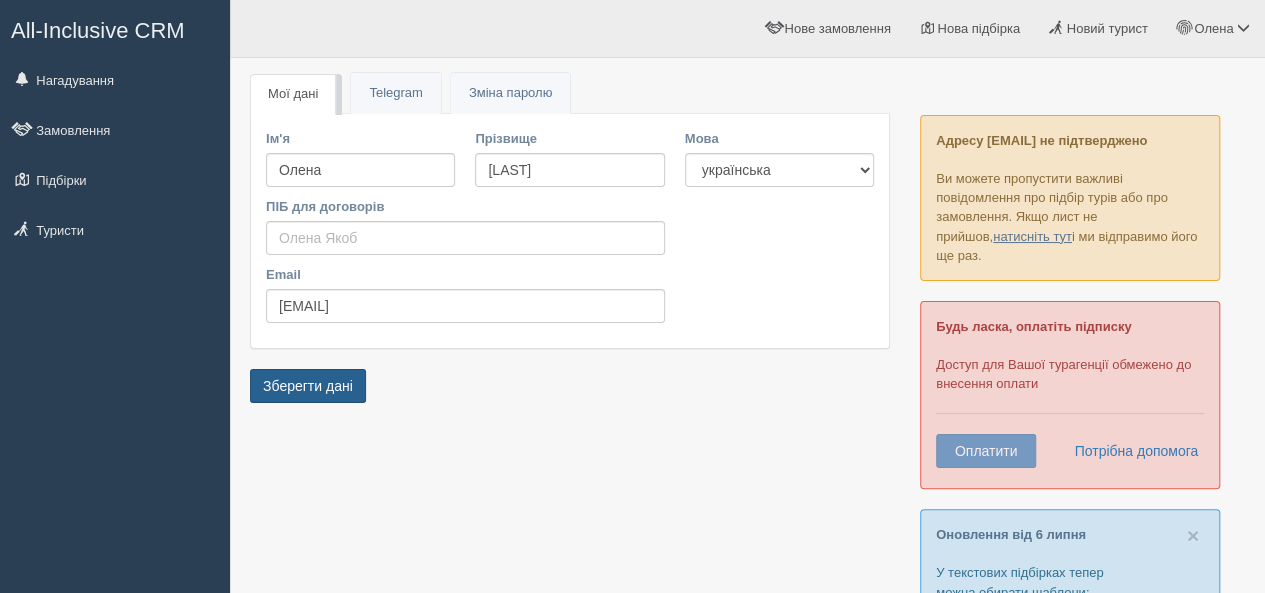 click on "Зберегти дані" at bounding box center [308, 386] 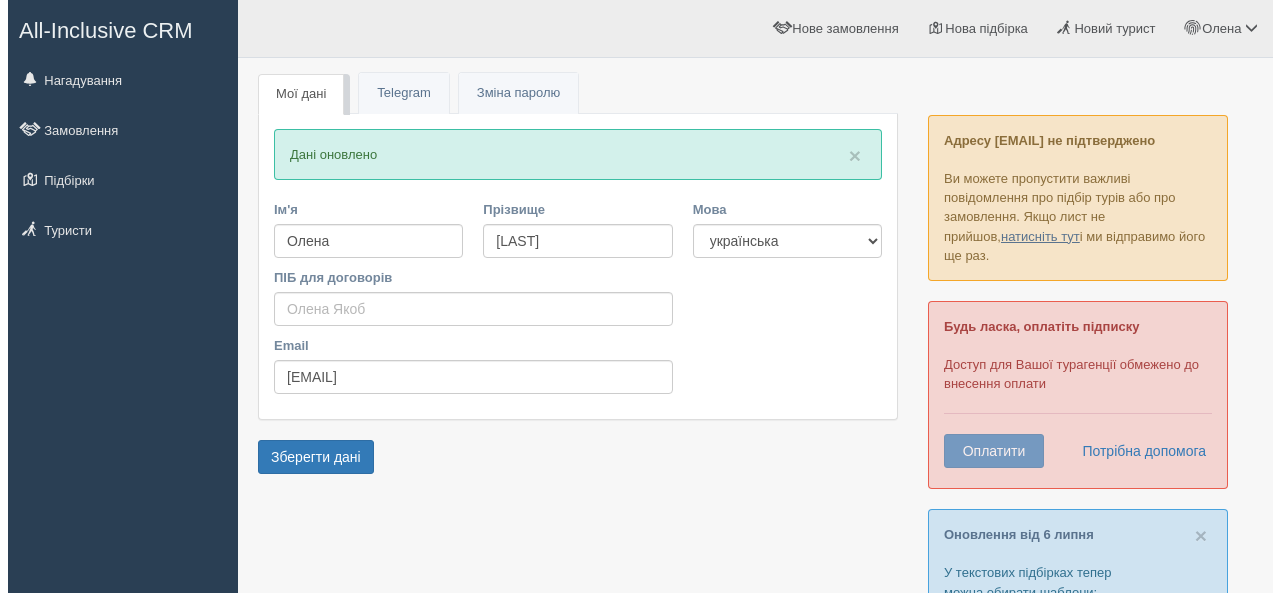 scroll, scrollTop: 0, scrollLeft: 0, axis: both 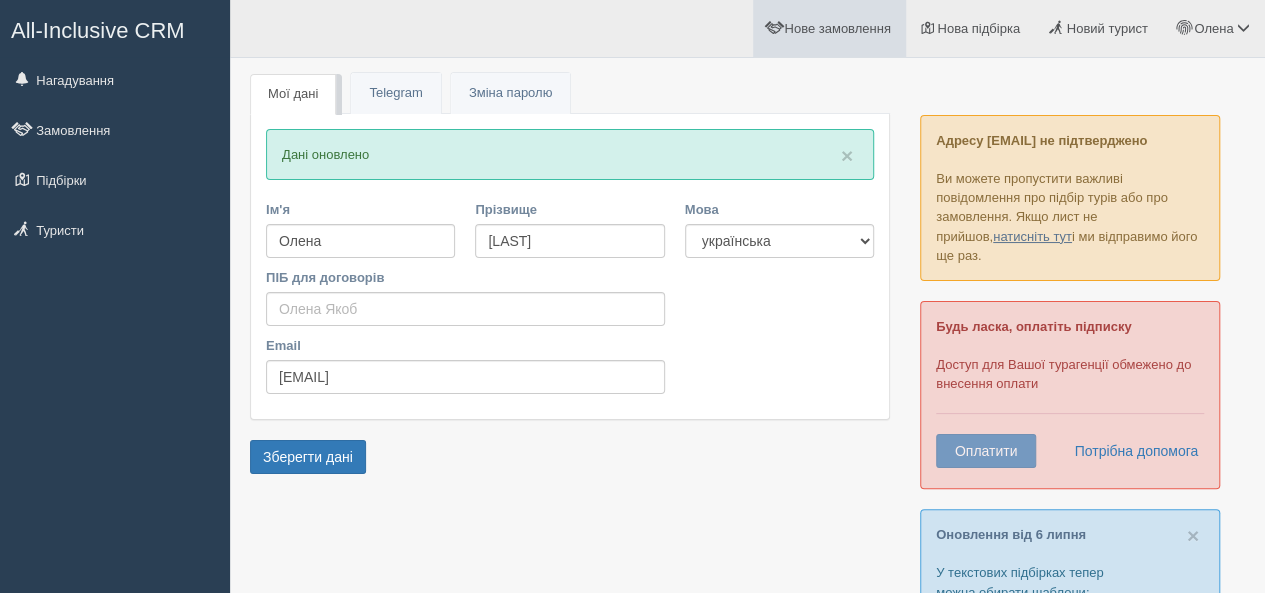 click on "Нове замовлення" at bounding box center (837, 28) 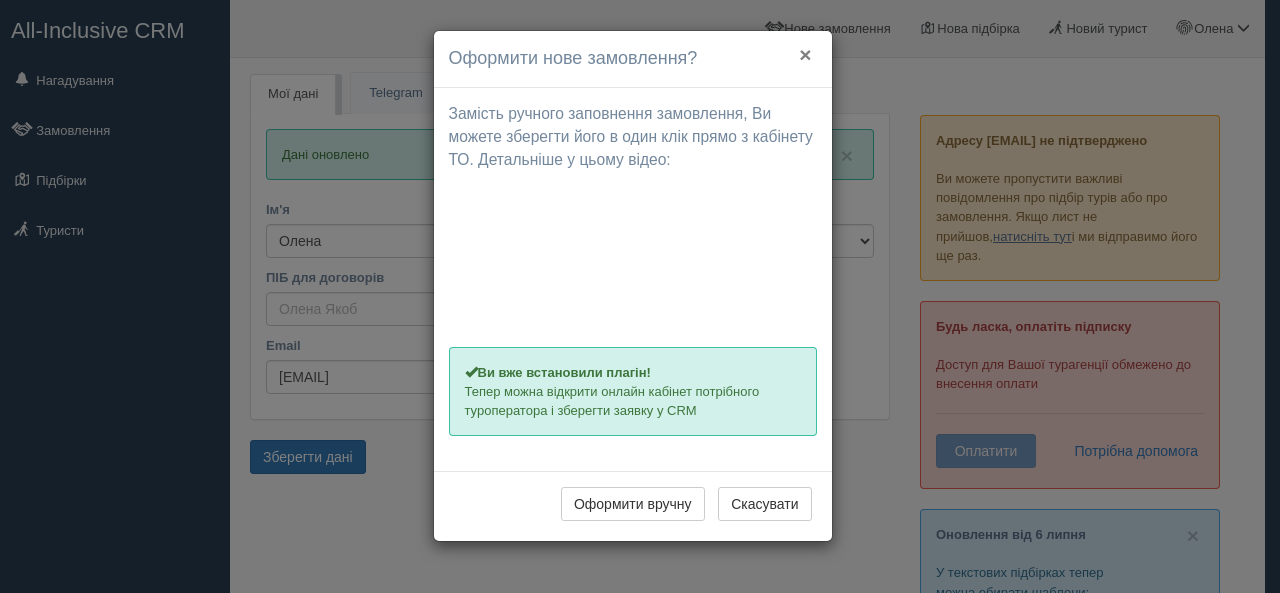 click on "×" at bounding box center (805, 54) 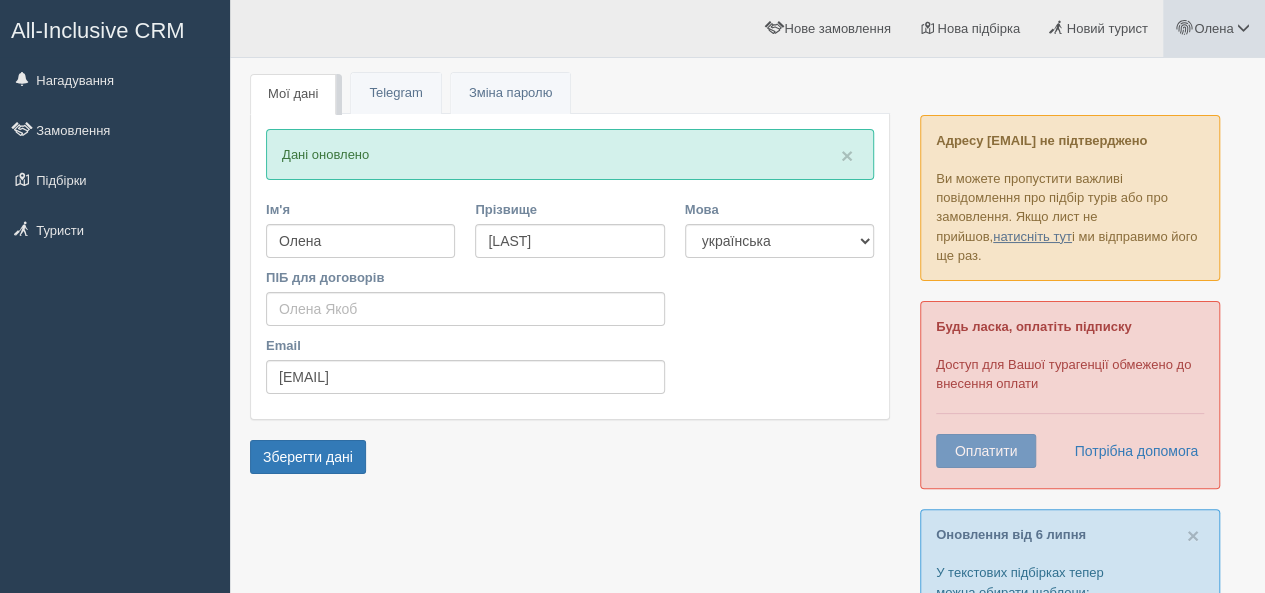 click on "Олена" at bounding box center (1213, 28) 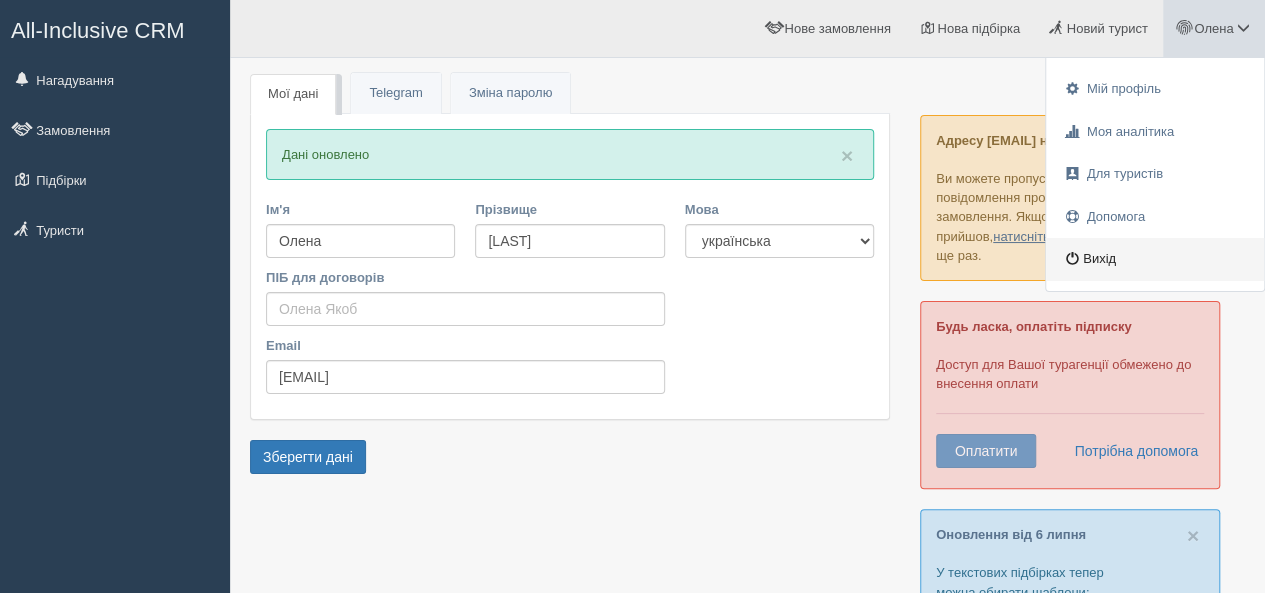 click on "Вихід" at bounding box center (1155, 259) 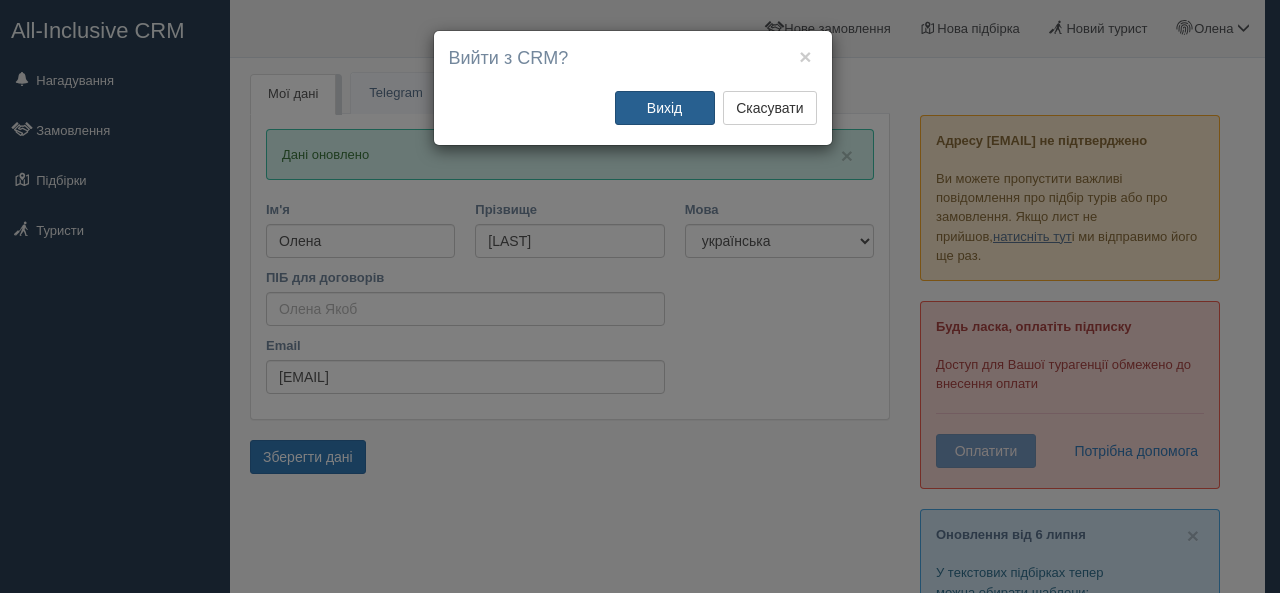 click on "Вихід" at bounding box center (665, 108) 